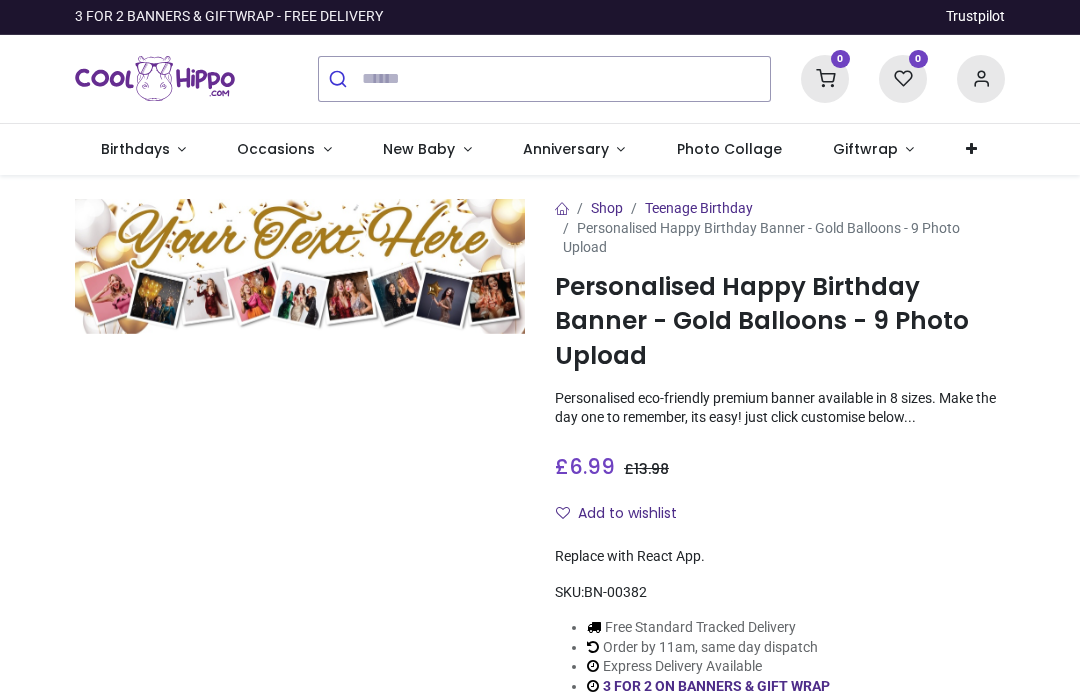 scroll, scrollTop: 0, scrollLeft: 0, axis: both 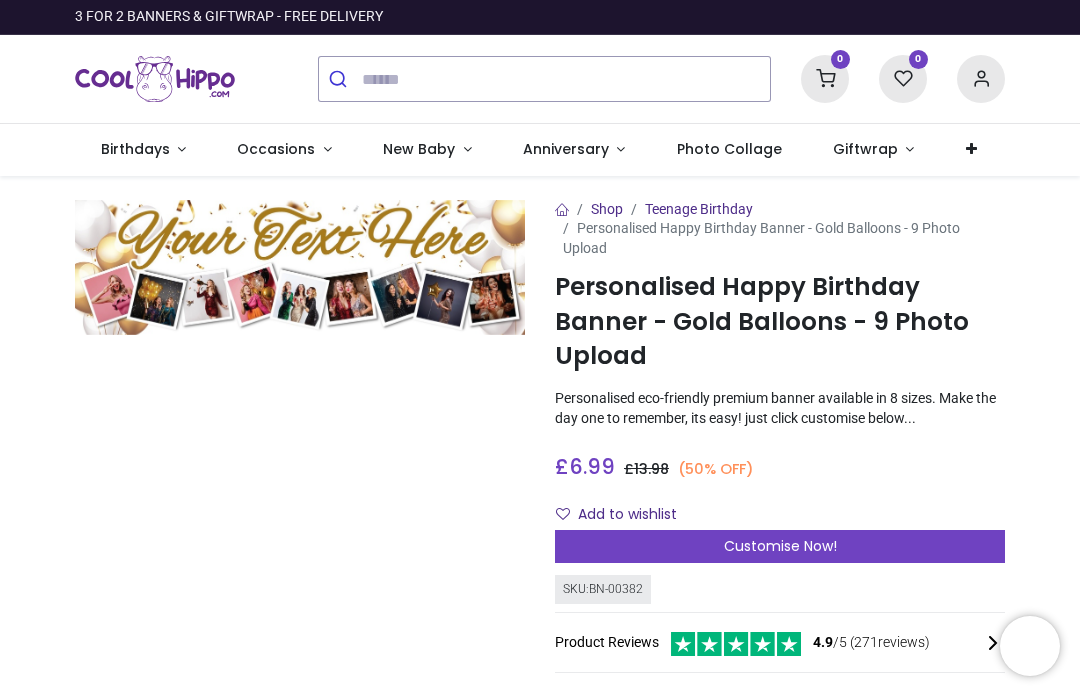 click on "Occasions" at bounding box center (276, 149) 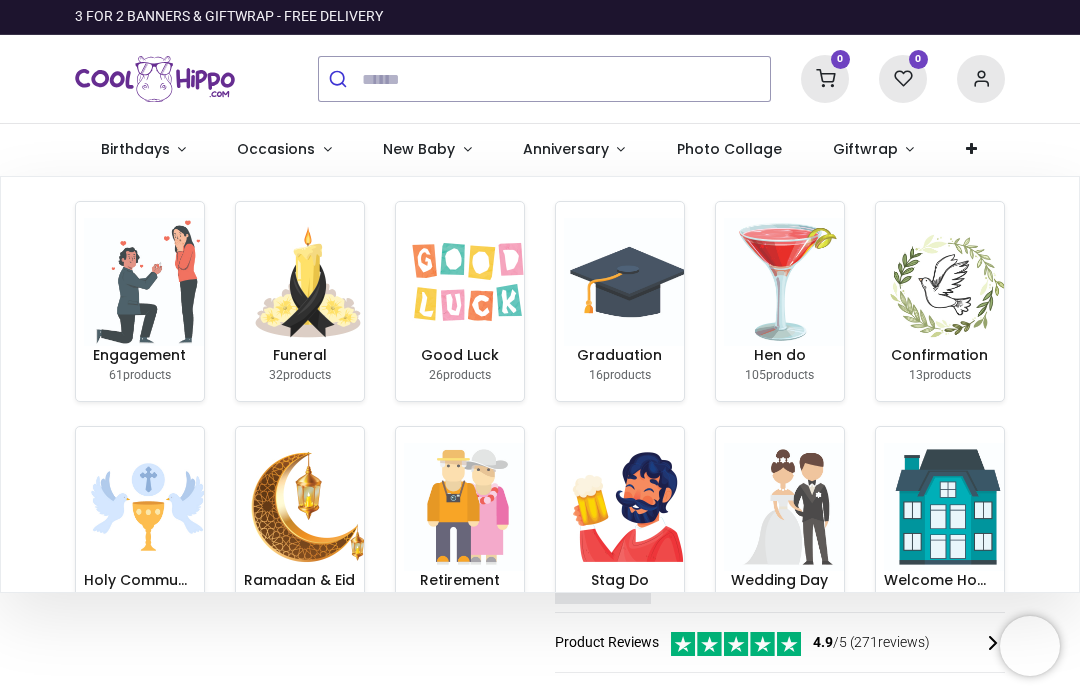click at bounding box center [628, 282] 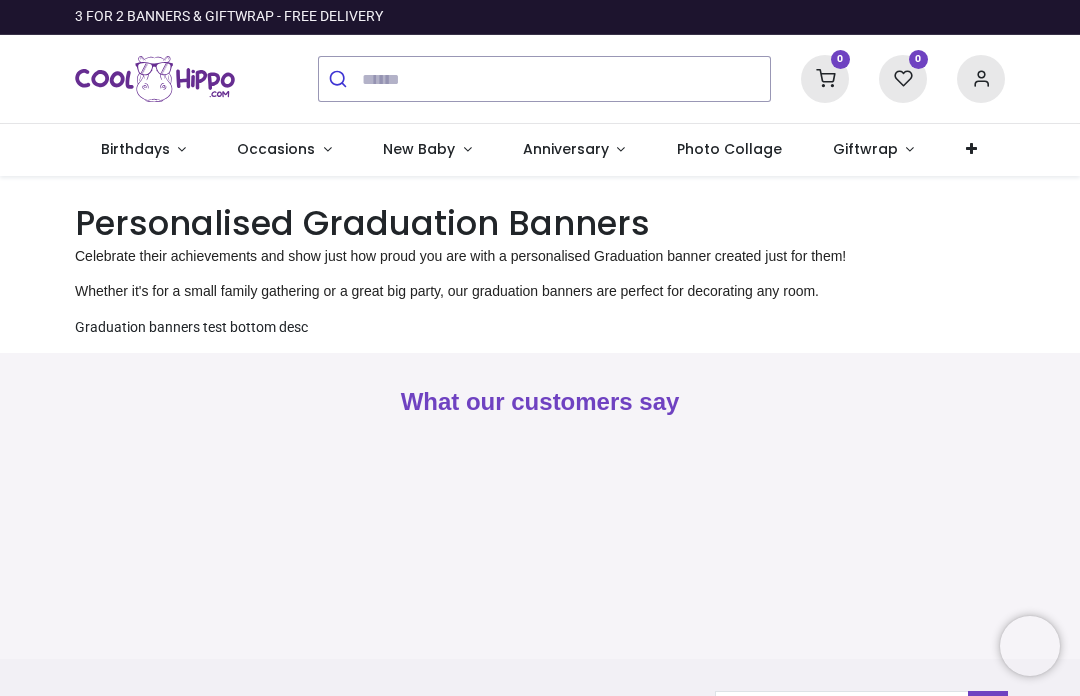scroll, scrollTop: 0, scrollLeft: 0, axis: both 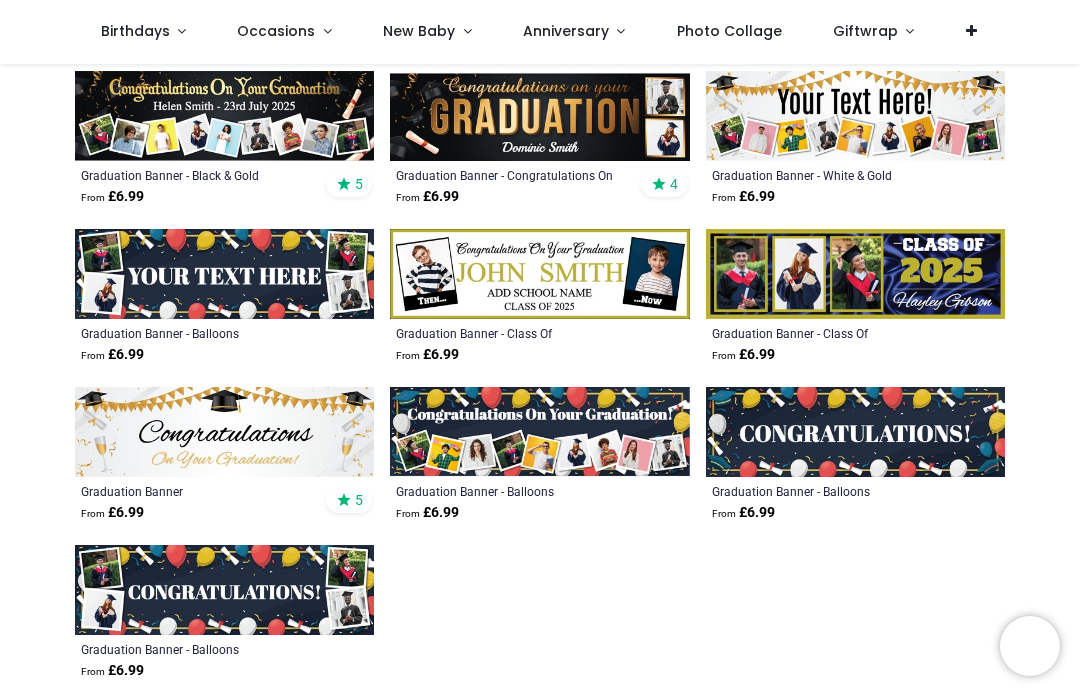 click at bounding box center (539, 274) 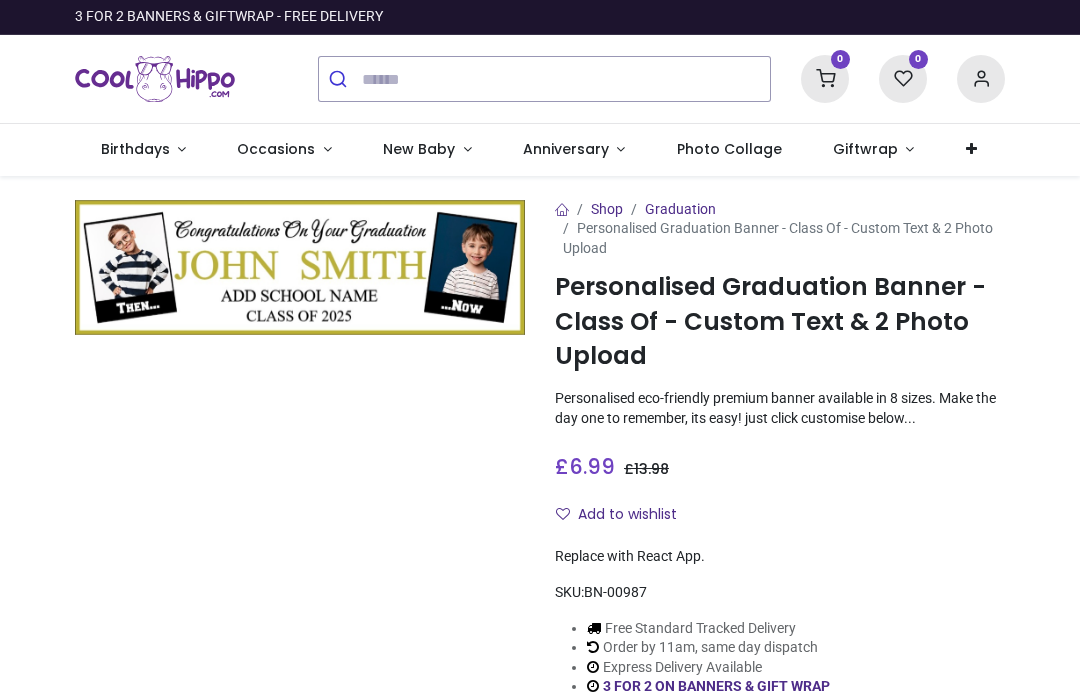scroll, scrollTop: 0, scrollLeft: 0, axis: both 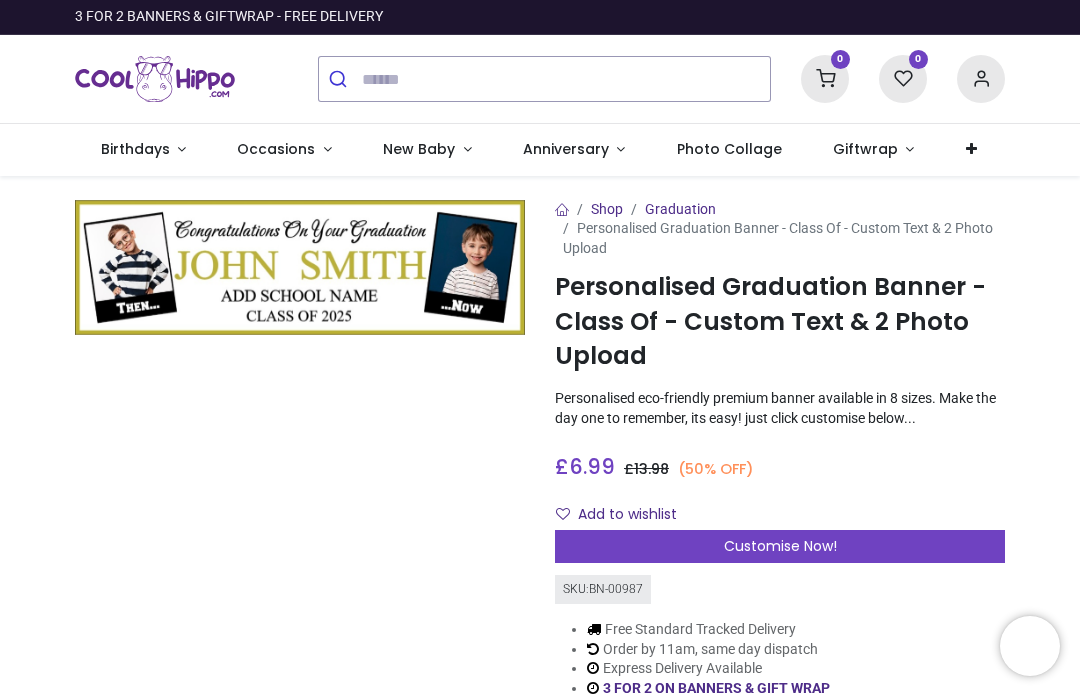 click at bounding box center (300, 267) 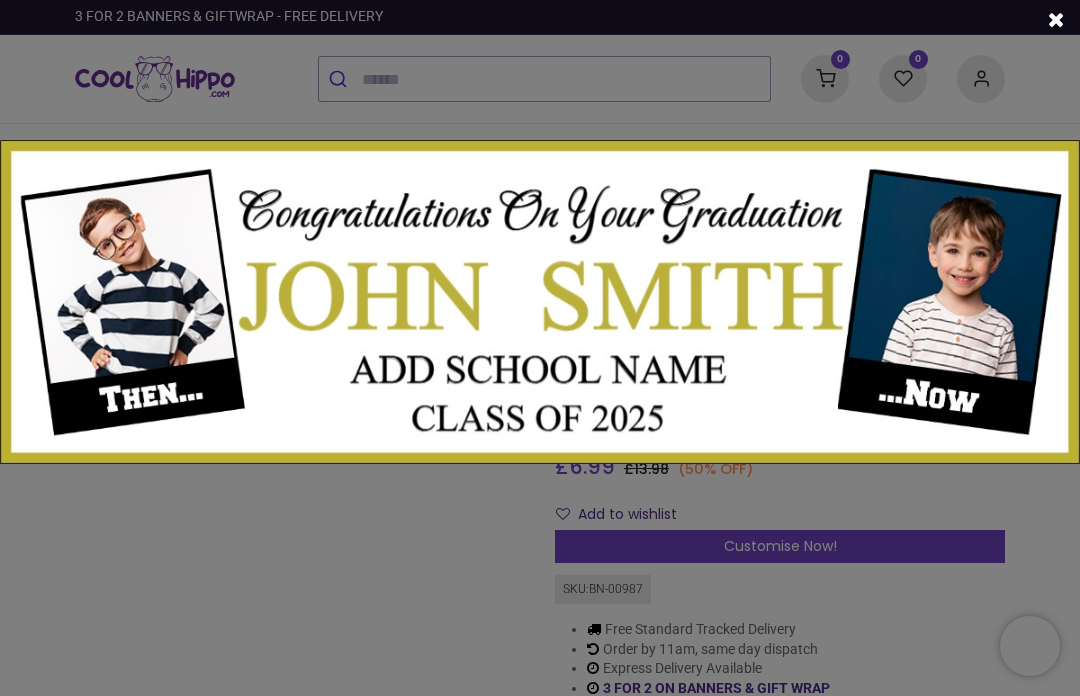 click at bounding box center (540, 302) 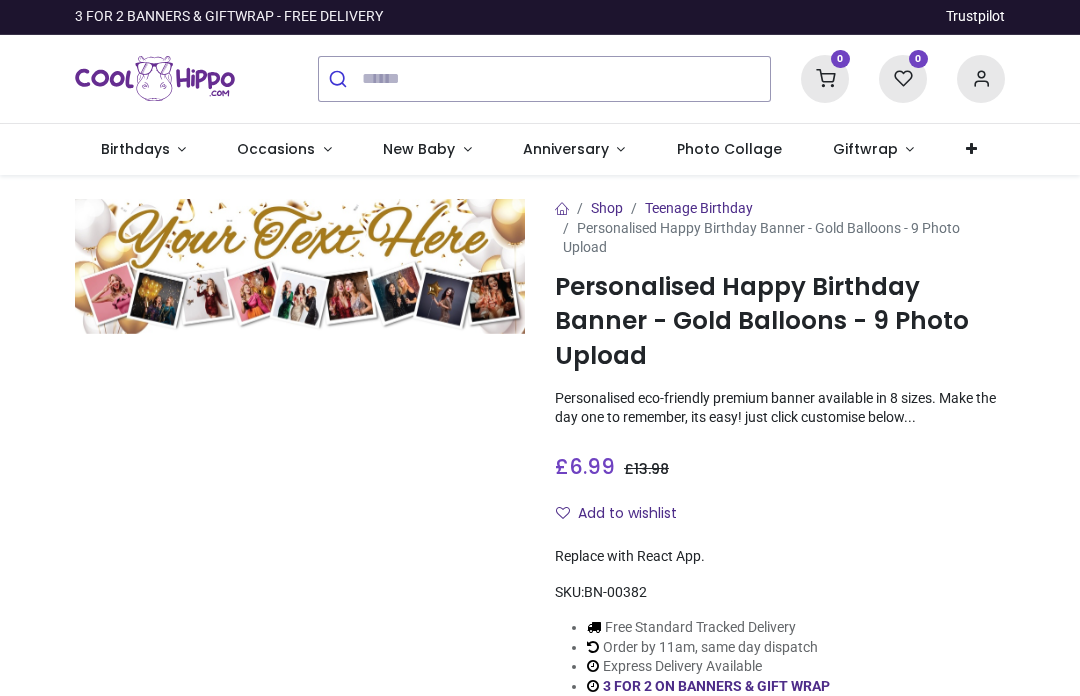 scroll, scrollTop: 0, scrollLeft: 0, axis: both 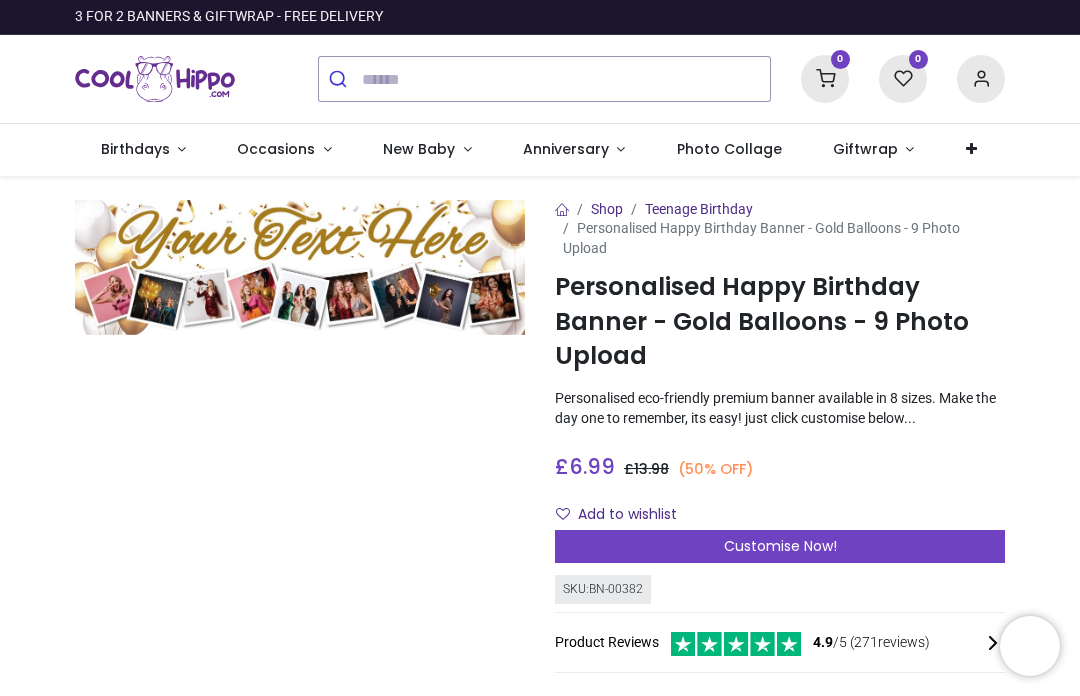 click on "Occasions" at bounding box center [285, 150] 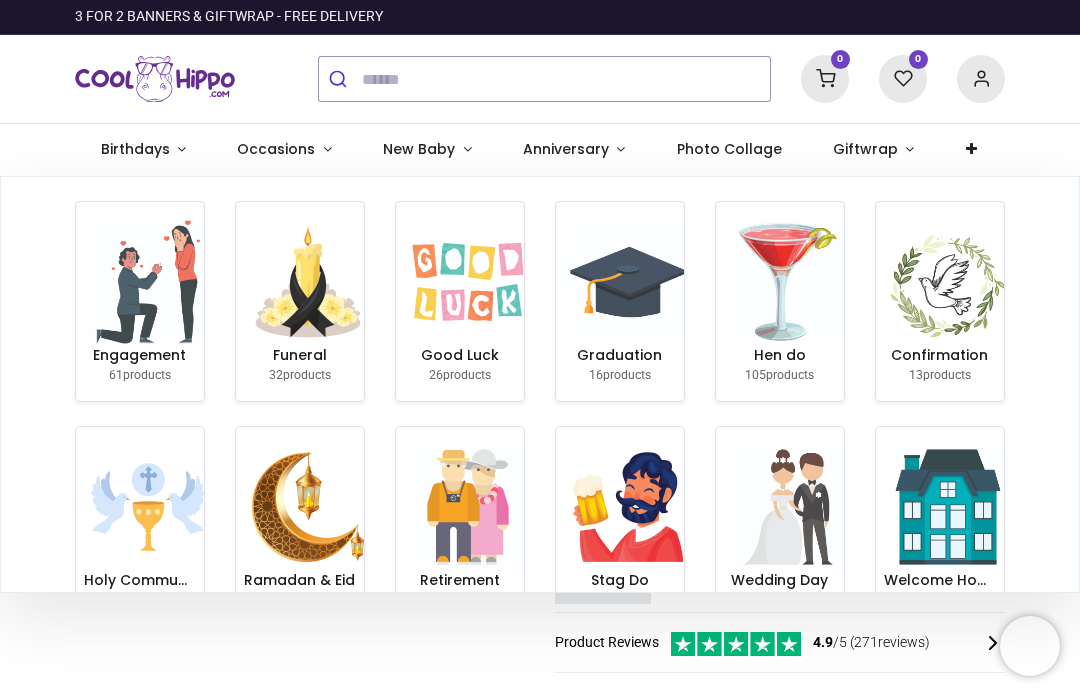 click at bounding box center (628, 282) 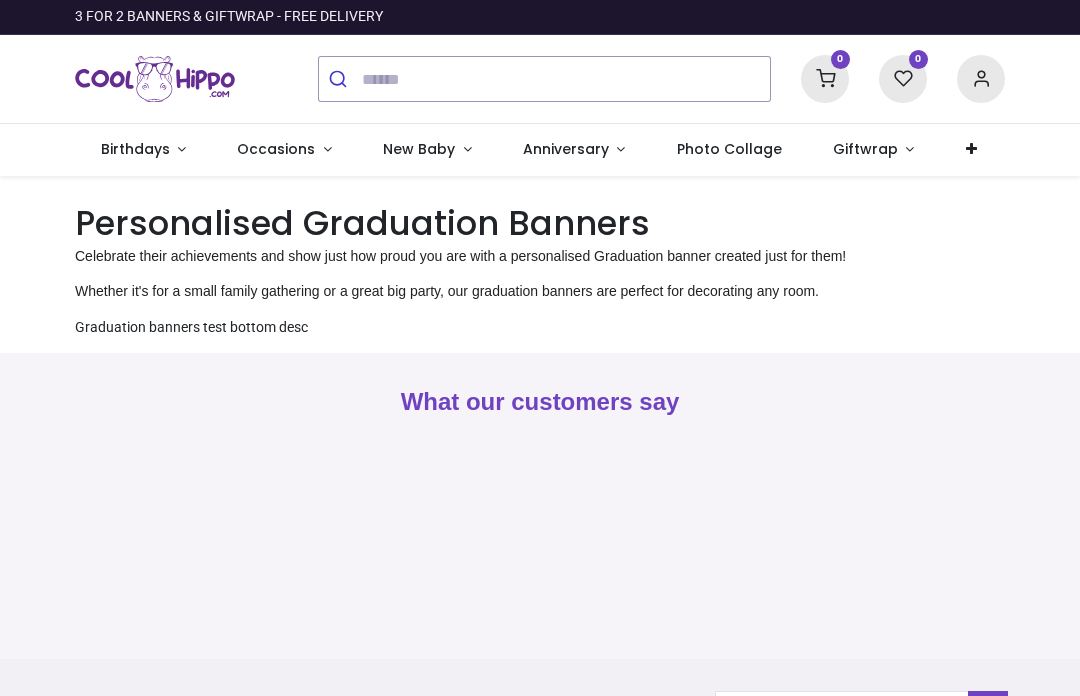 scroll, scrollTop: 0, scrollLeft: 0, axis: both 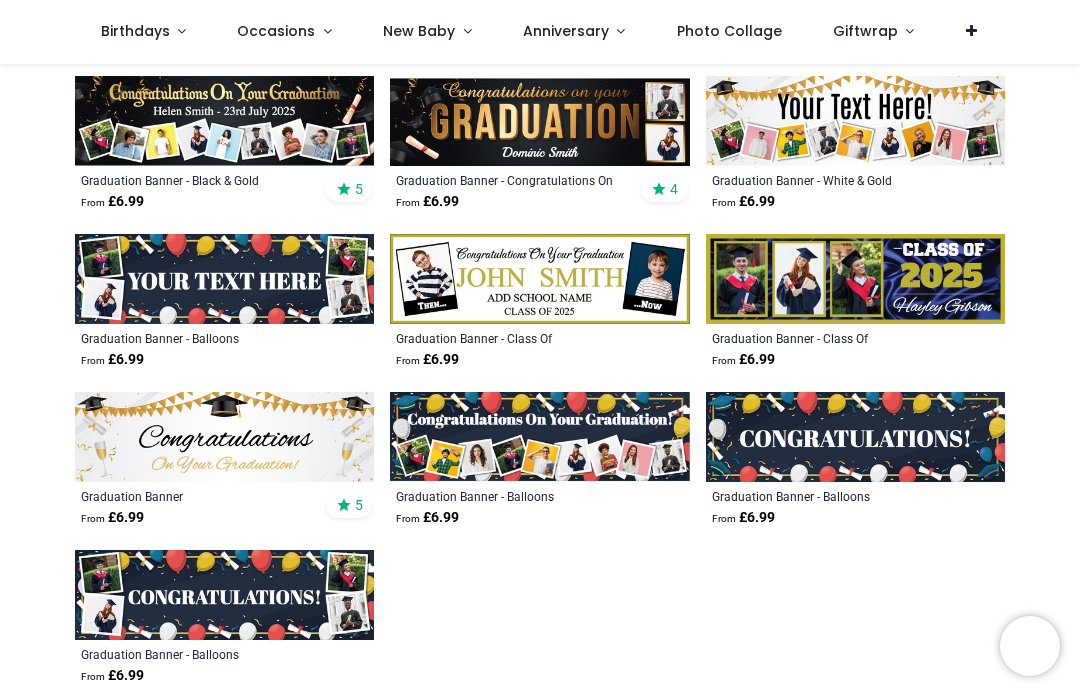 click at bounding box center [539, 279] 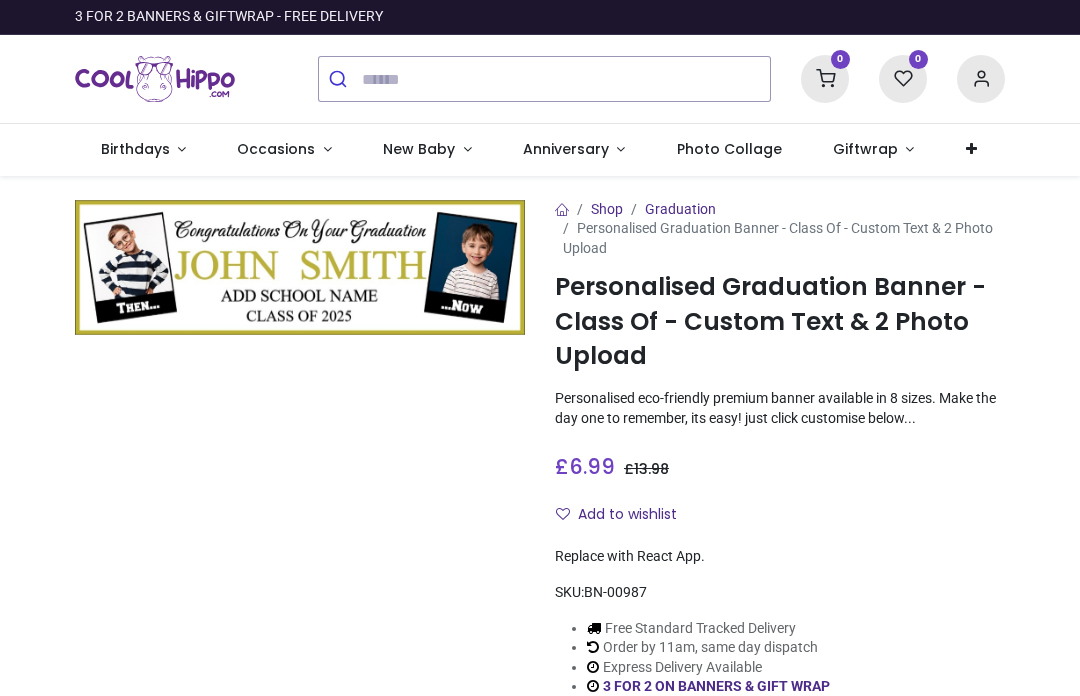 scroll, scrollTop: 0, scrollLeft: 0, axis: both 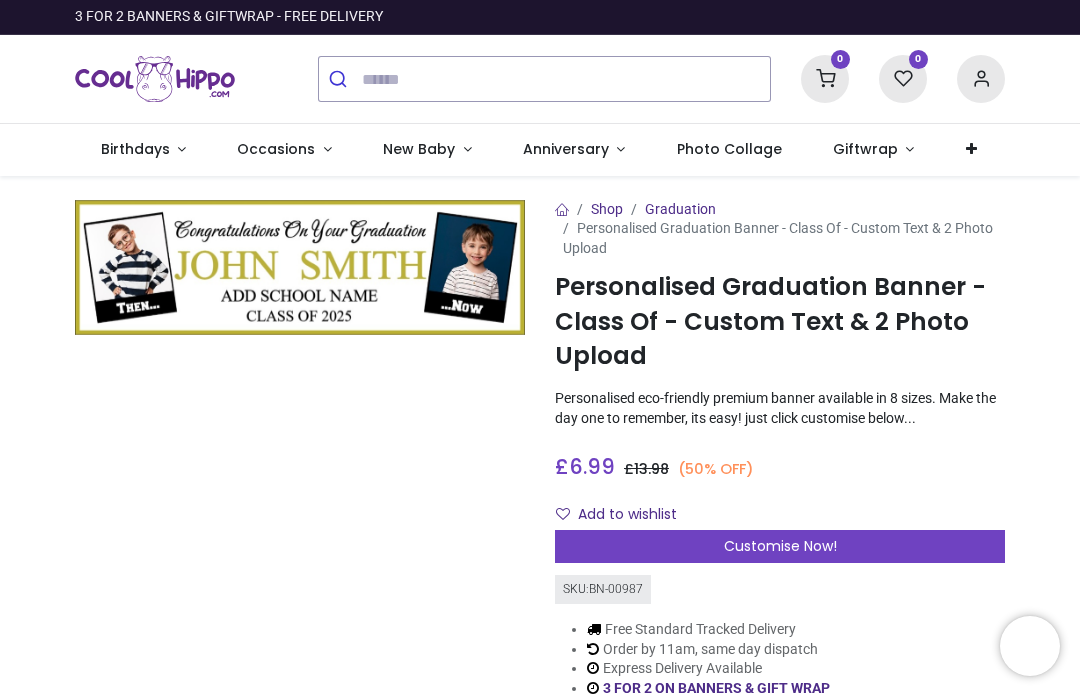 click at bounding box center [300, 267] 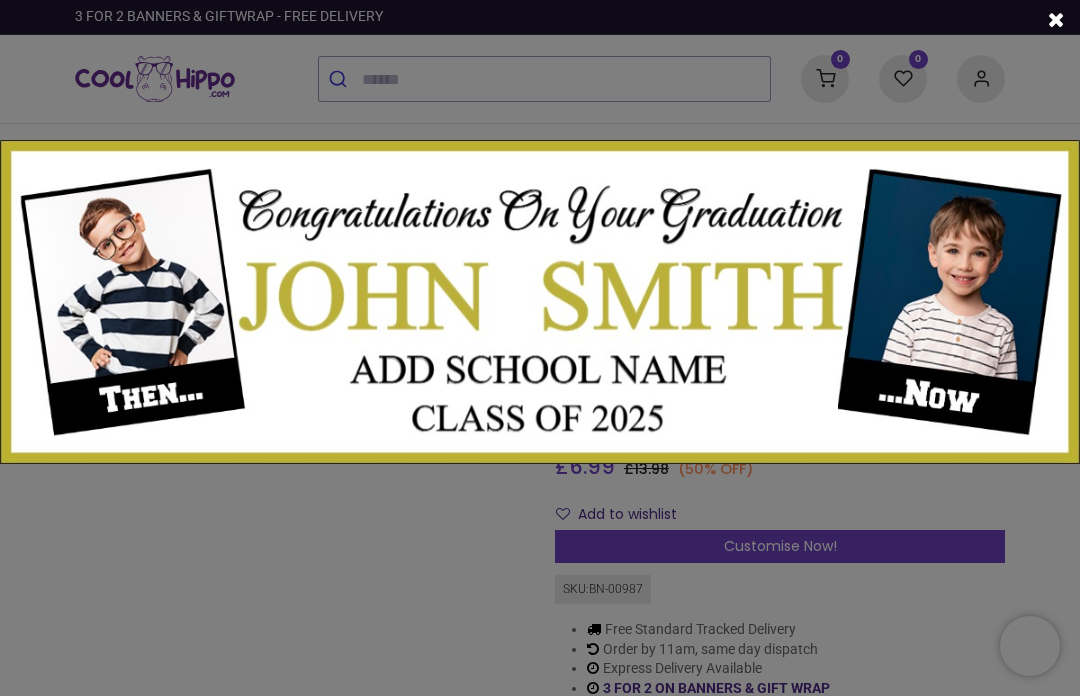 click at bounding box center (540, 348) 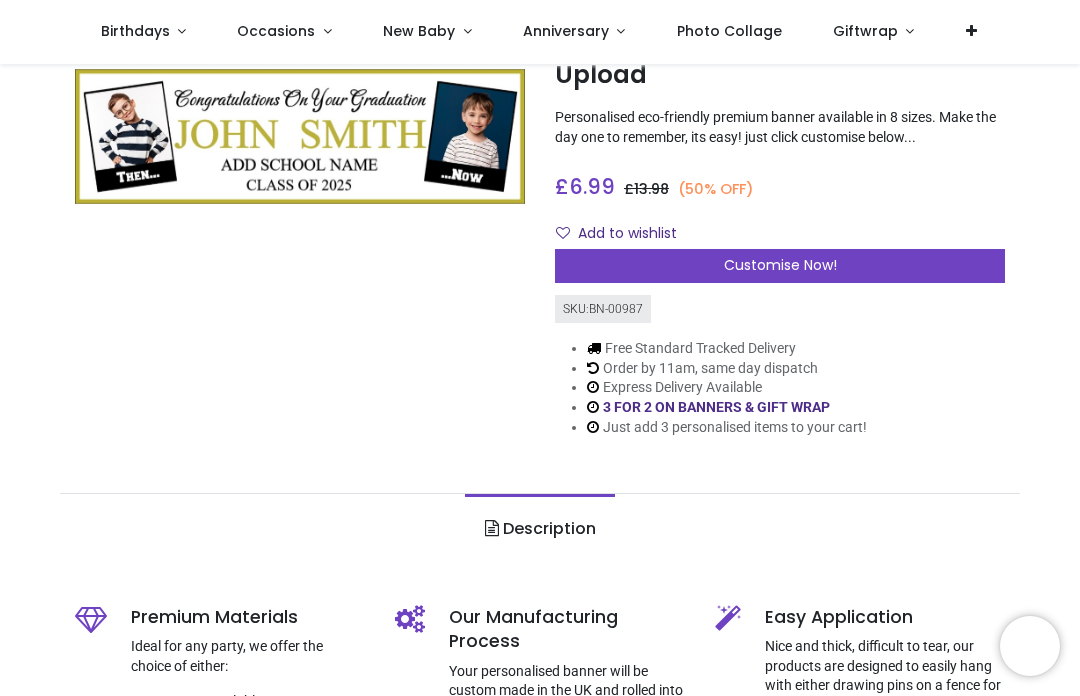 scroll, scrollTop: 167, scrollLeft: 0, axis: vertical 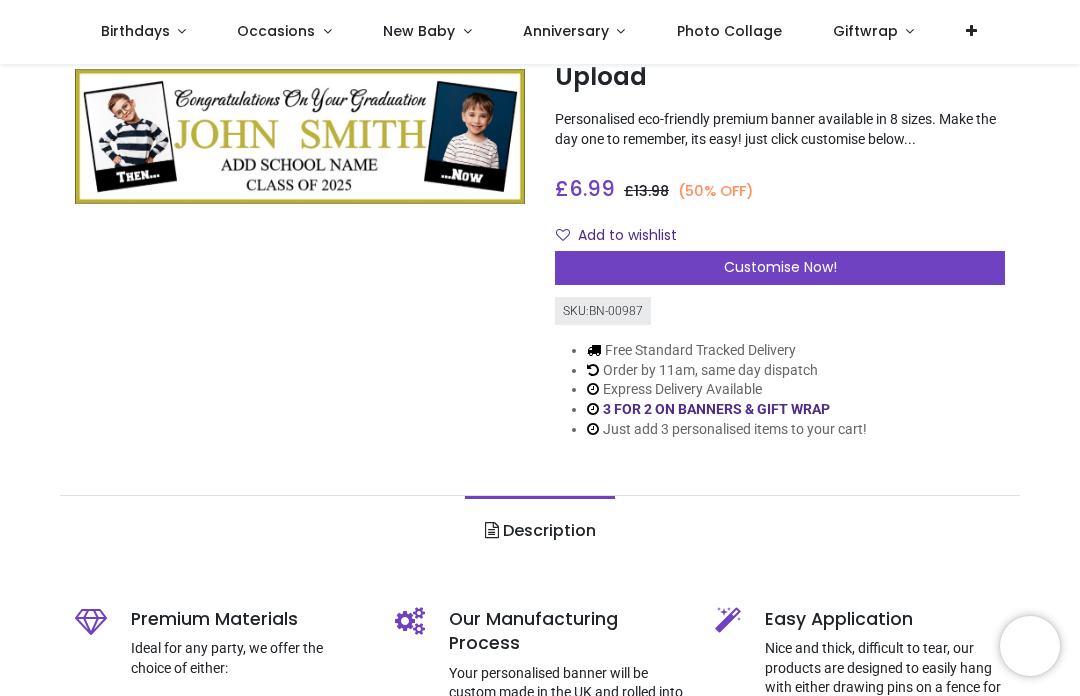 click on "Customise Now!" at bounding box center (780, 267) 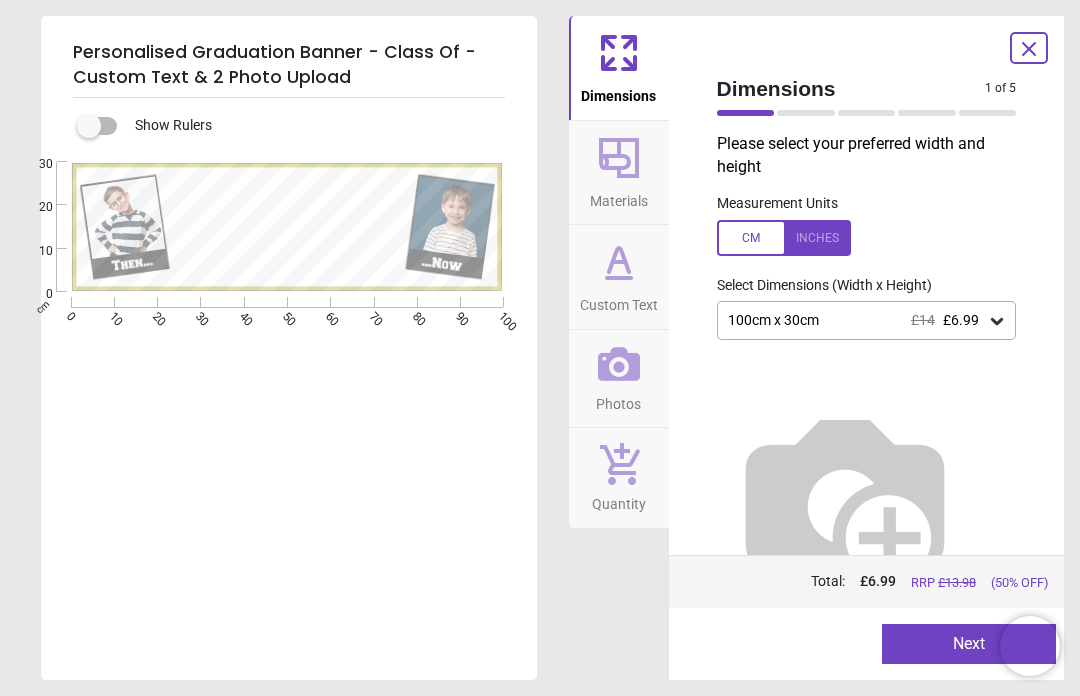 click at bounding box center (784, 238) 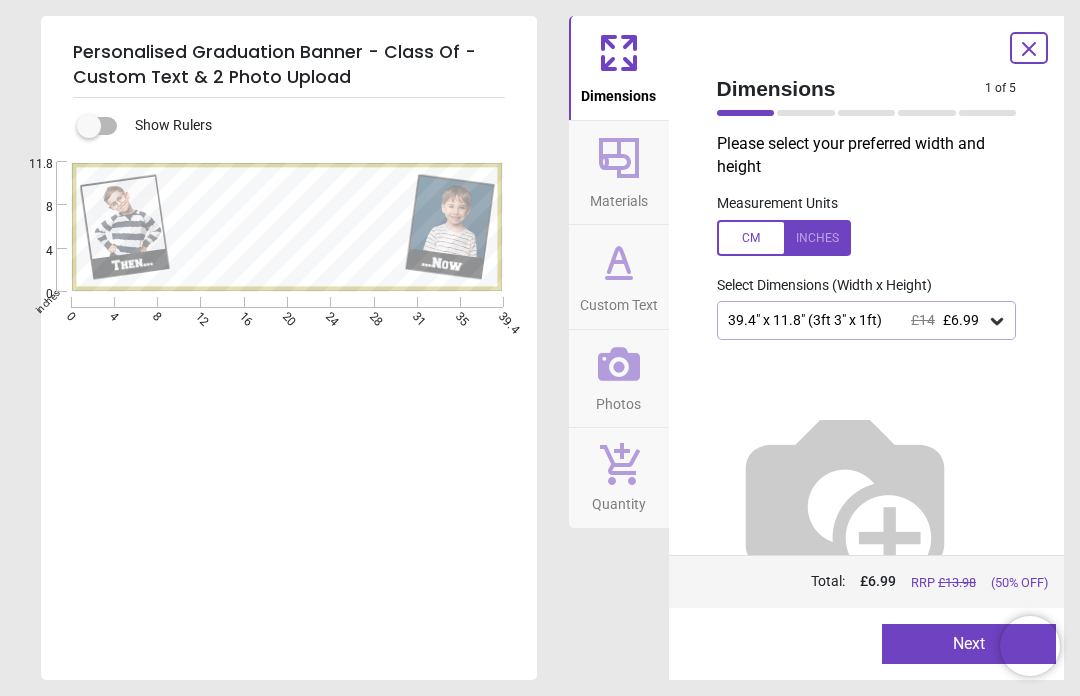 click on "39.4"  x  11.8"    (3ft 3" x 1ft)   £14 £6.99" at bounding box center [857, 320] 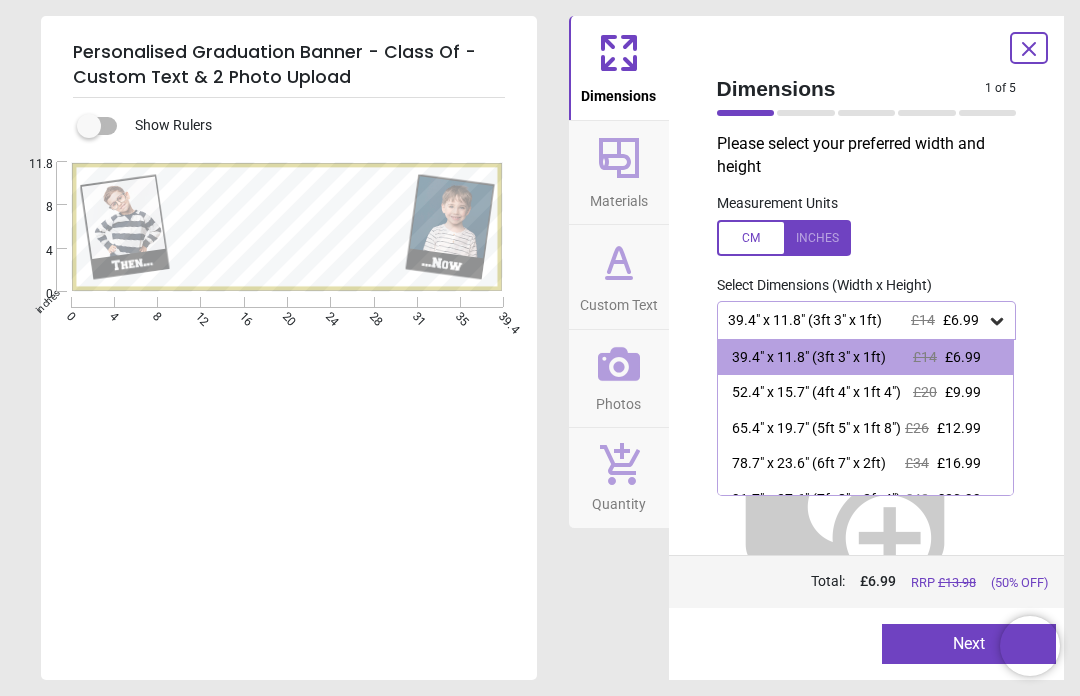 click on "39.4"  x  11.8"    (3ft 3" x 1ft)" at bounding box center (809, 358) 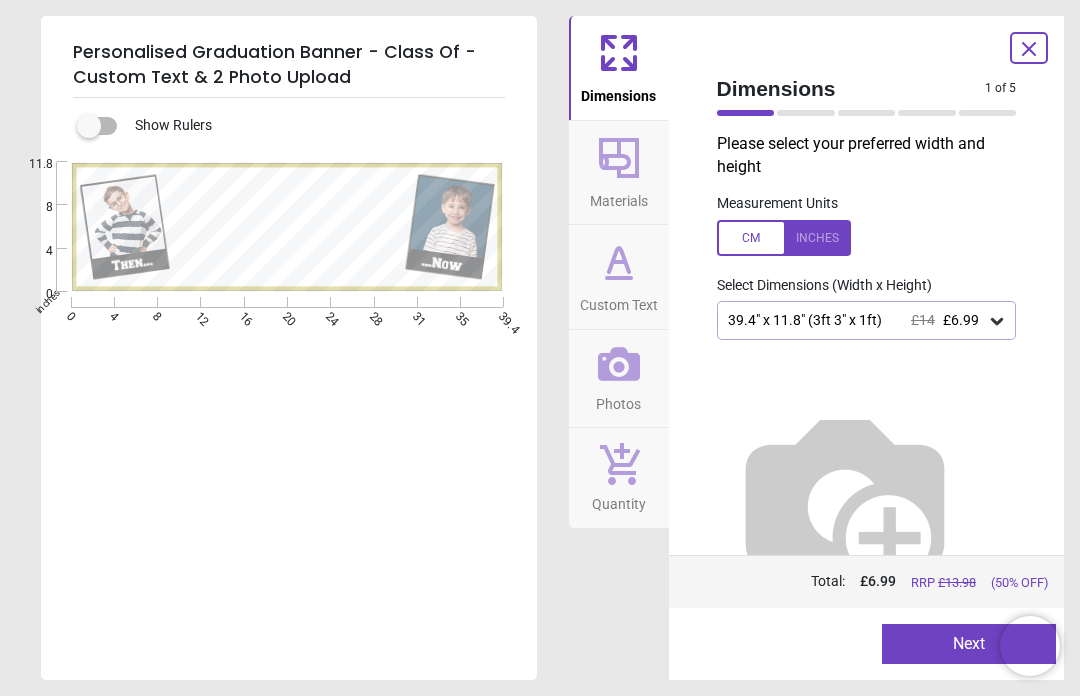 click on "39.4"  x  11.8"    (3ft 3" x 1ft)   £14 £6.99" at bounding box center (857, 320) 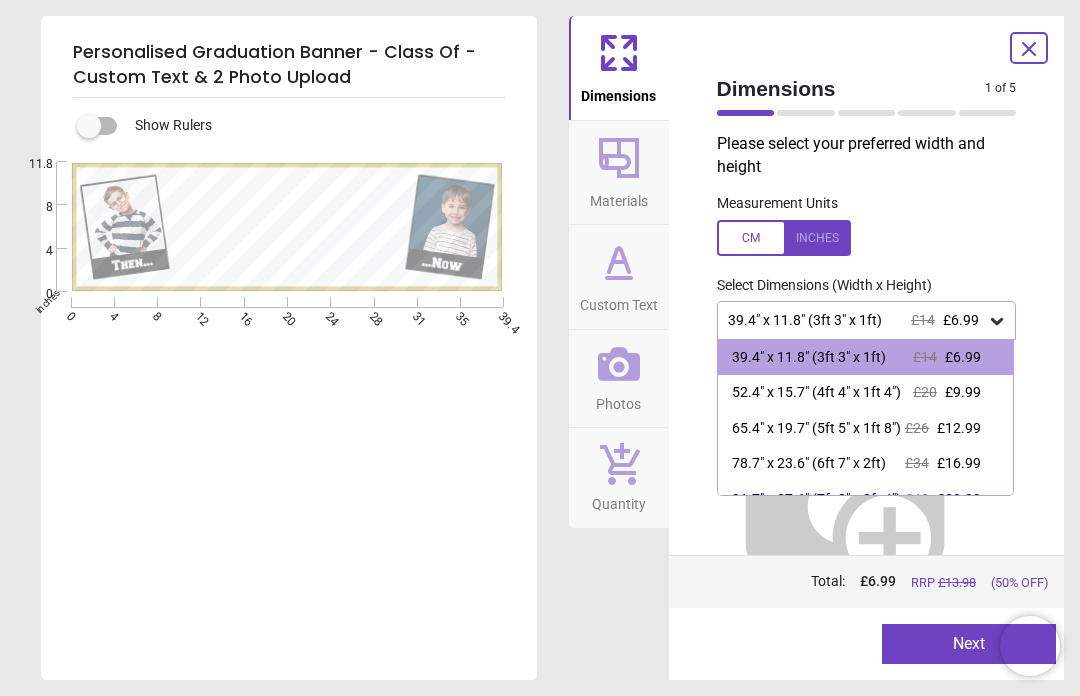 click on "39.4"  x  11.8"    (3ft 3" x 1ft)" at bounding box center [809, 358] 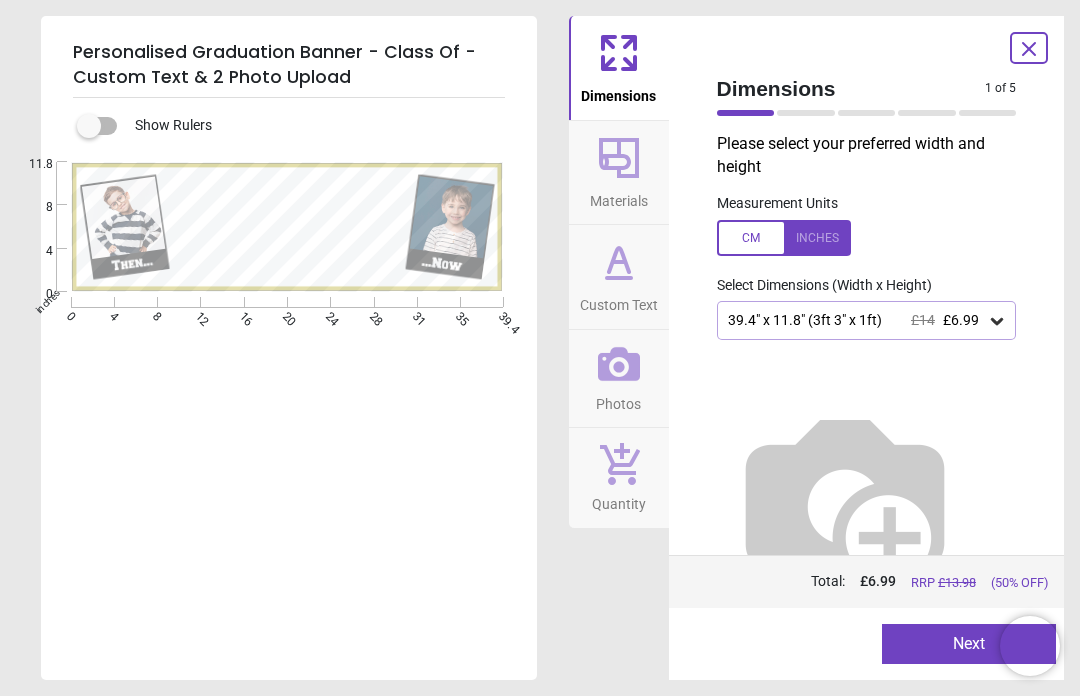 click on "39.4"  x  11.8"    (3ft 3" x 1ft)   £14 £6.99" at bounding box center [857, 320] 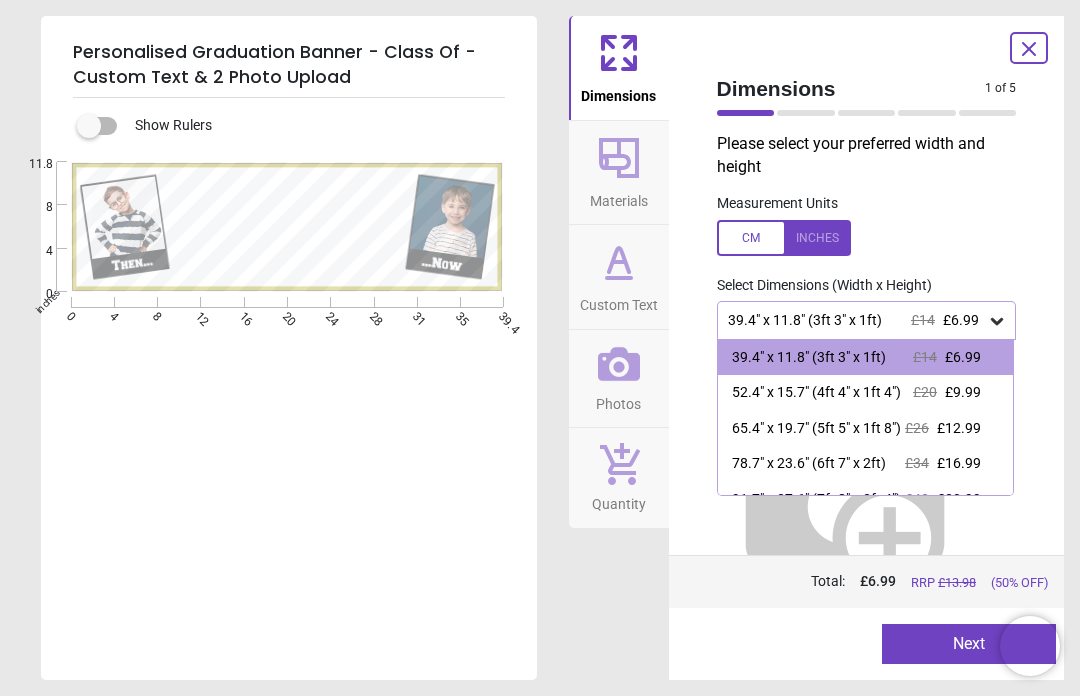 click on "39.4"  x  11.8"    (3ft 3" x 1ft)   £14 £6.99" at bounding box center (857, 320) 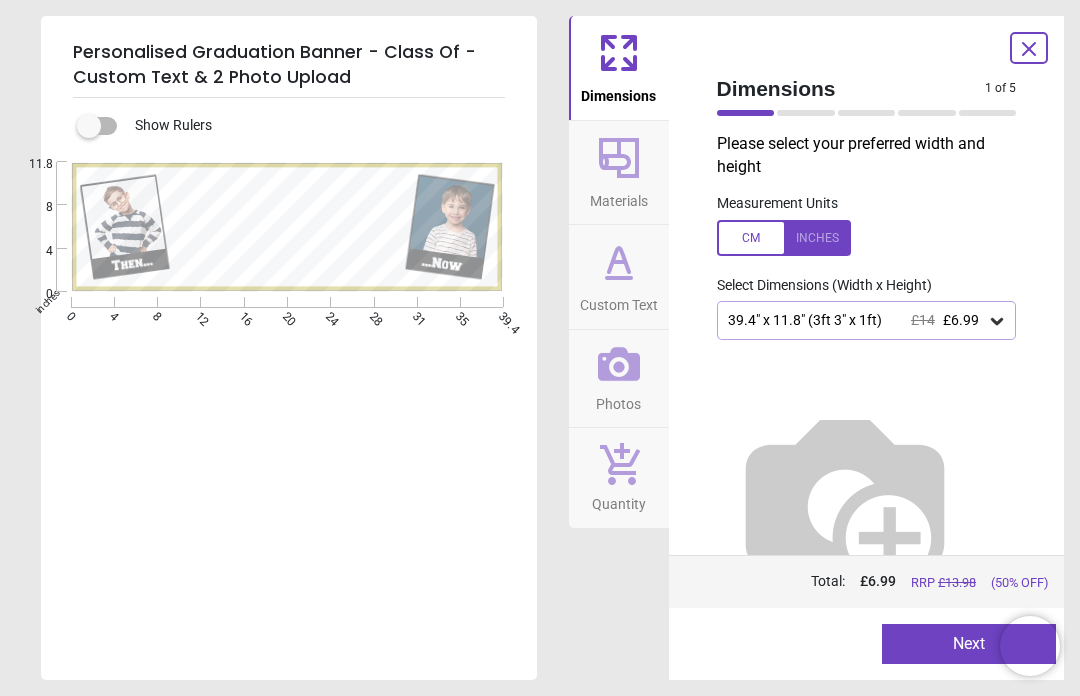 click 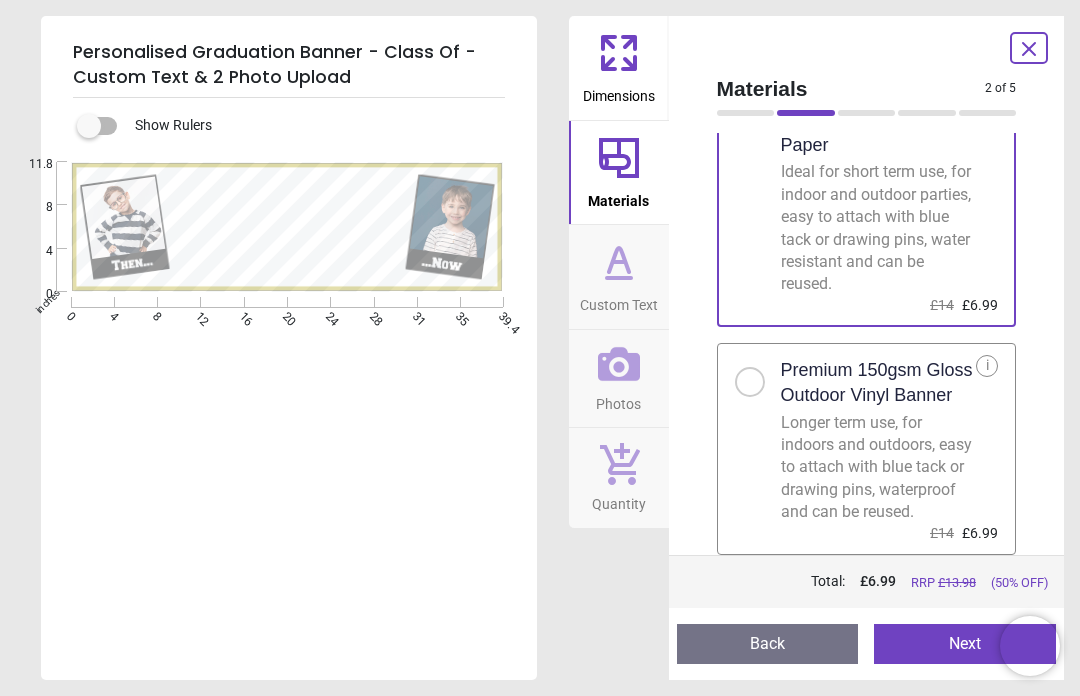 scroll, scrollTop: 118, scrollLeft: 0, axis: vertical 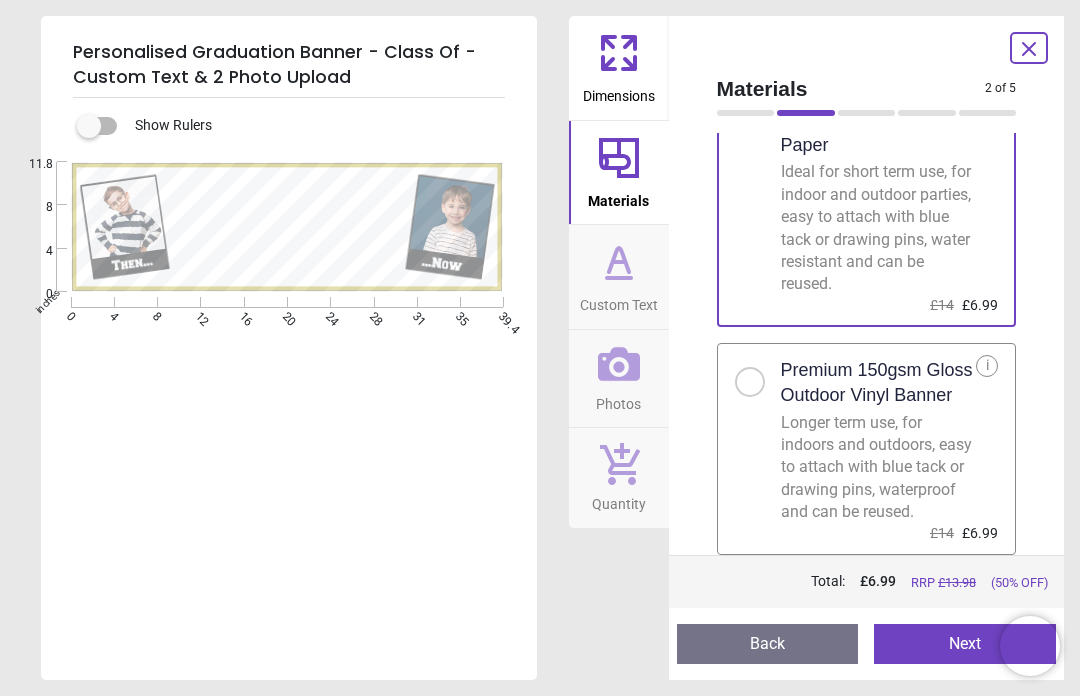 click at bounding box center [750, 382] 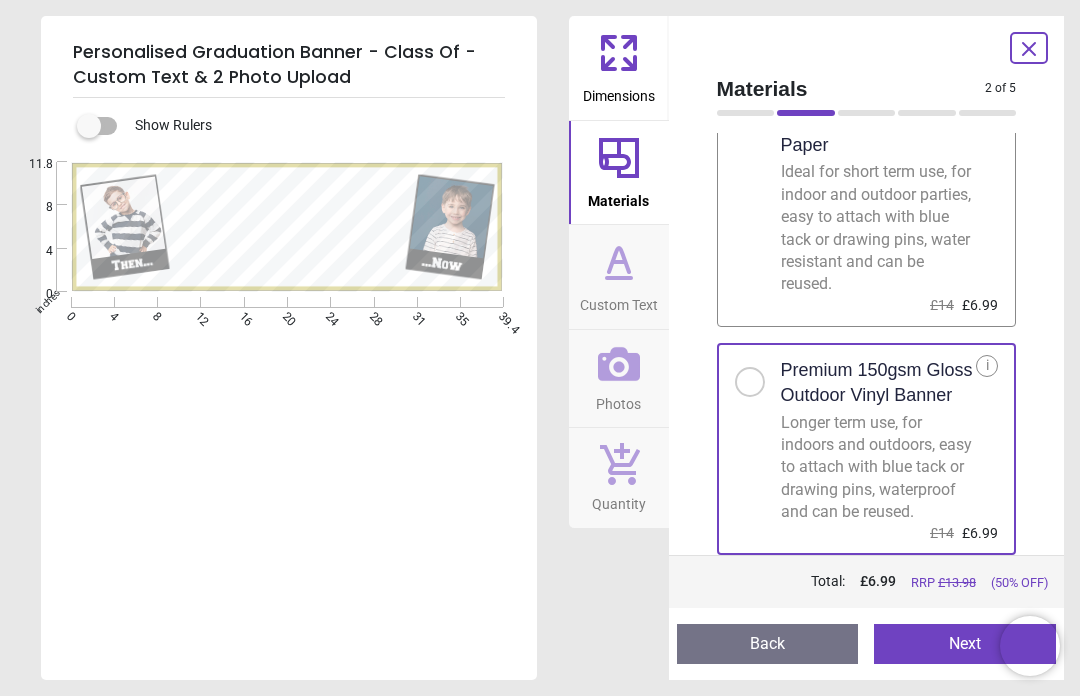 click 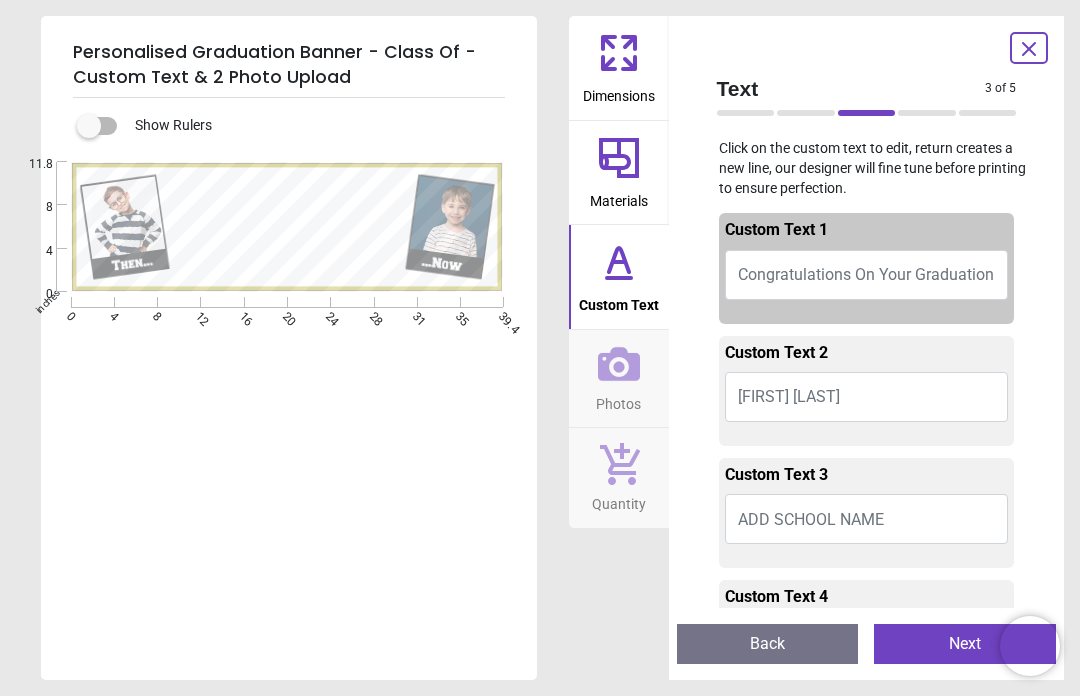 click on "Congratulations On Your Graduation" at bounding box center [866, 274] 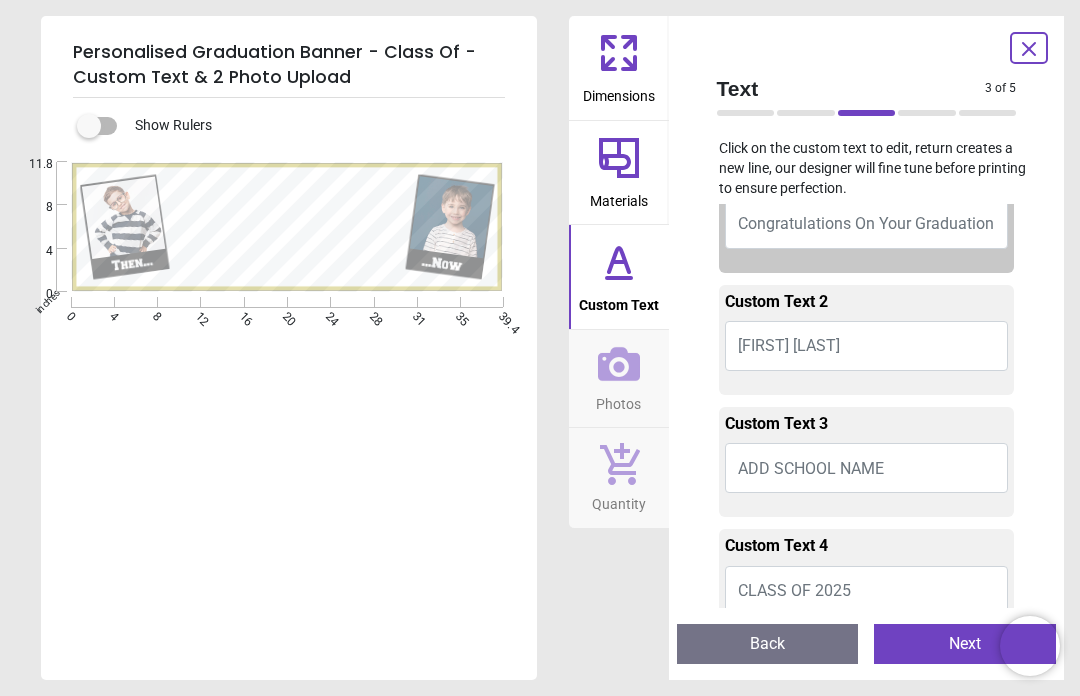 scroll, scrollTop: 49, scrollLeft: 0, axis: vertical 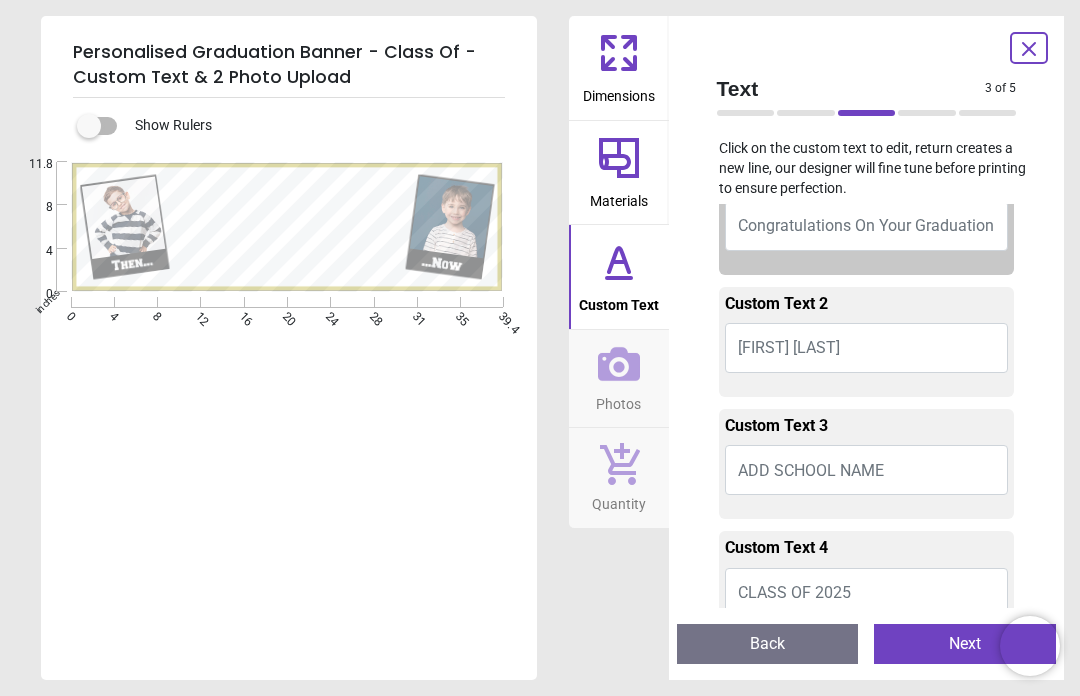 click on "Congratulations On Your Graduation" at bounding box center (867, 226) 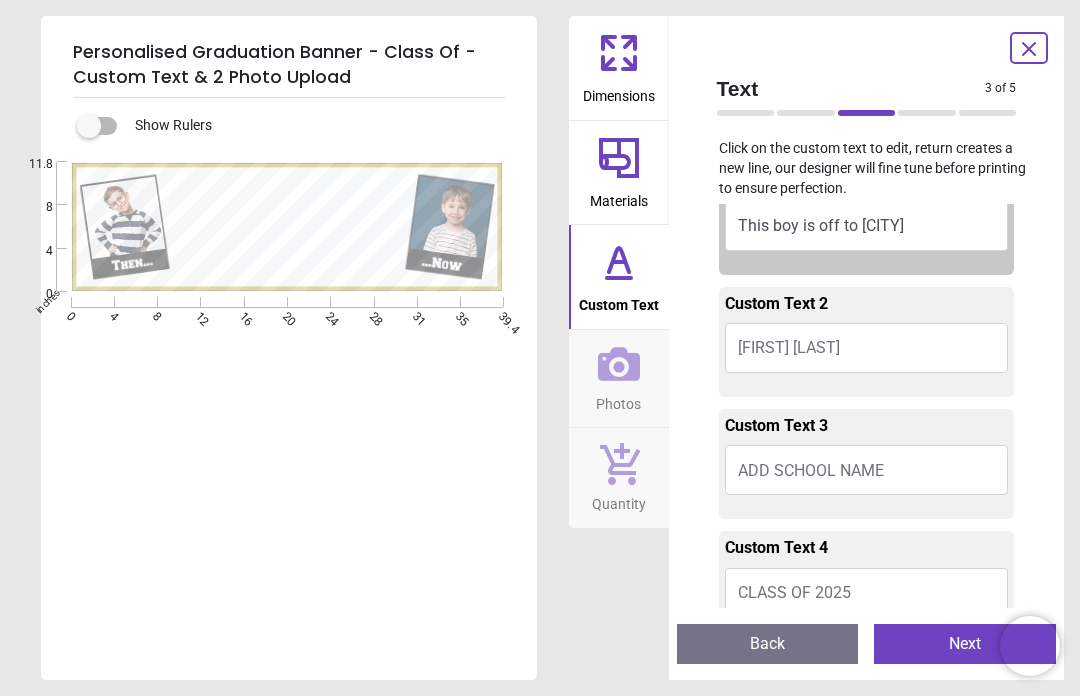 click on "**********" at bounding box center (540, 348) 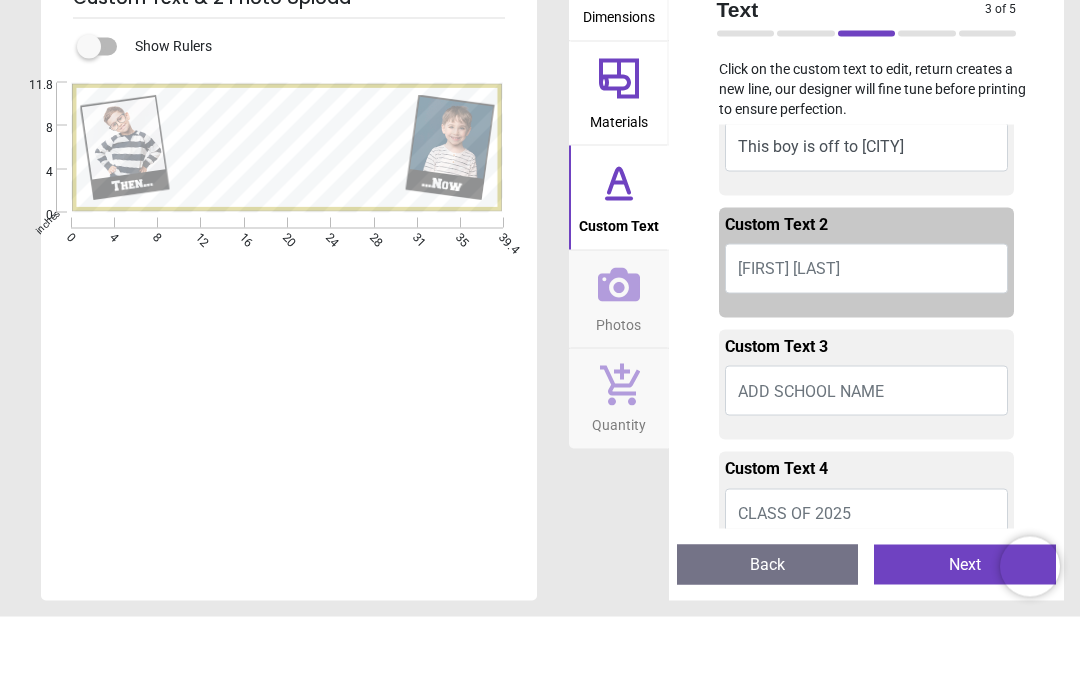 click on "[FIRST] [LAST]" at bounding box center [867, 348] 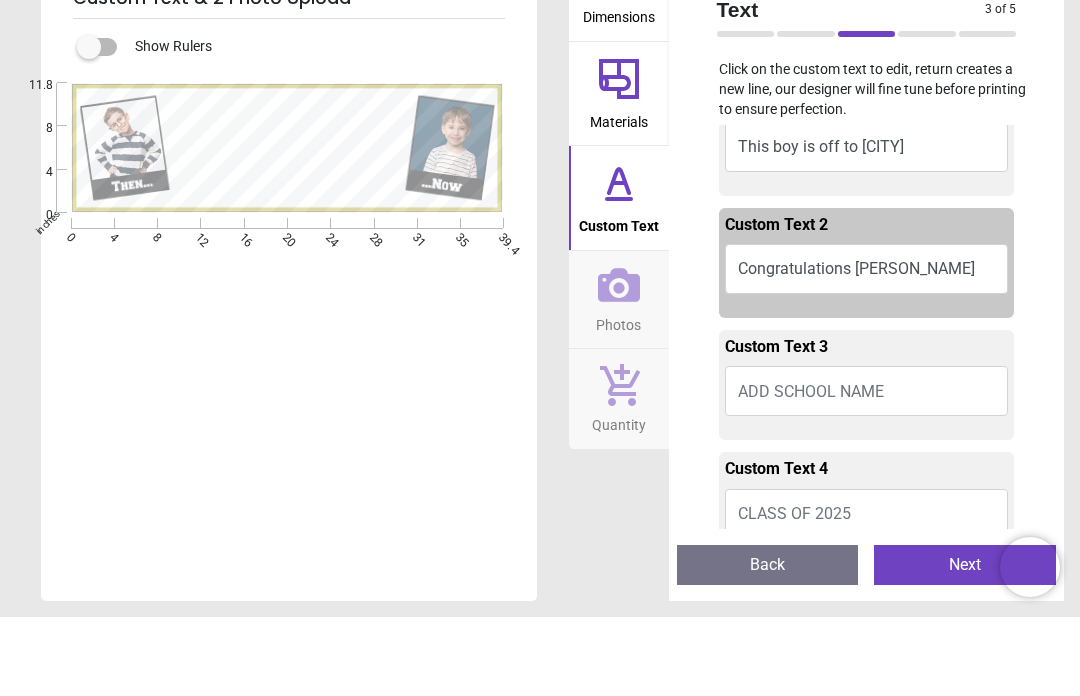 scroll, scrollTop: 0, scrollLeft: 0, axis: both 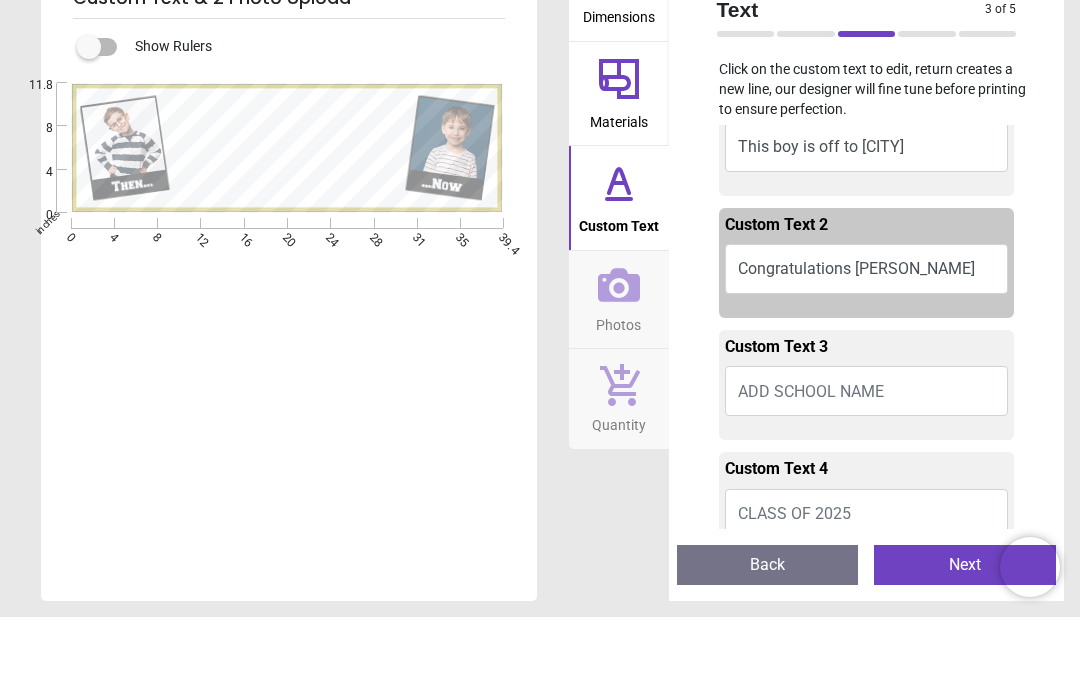 type on "**********" 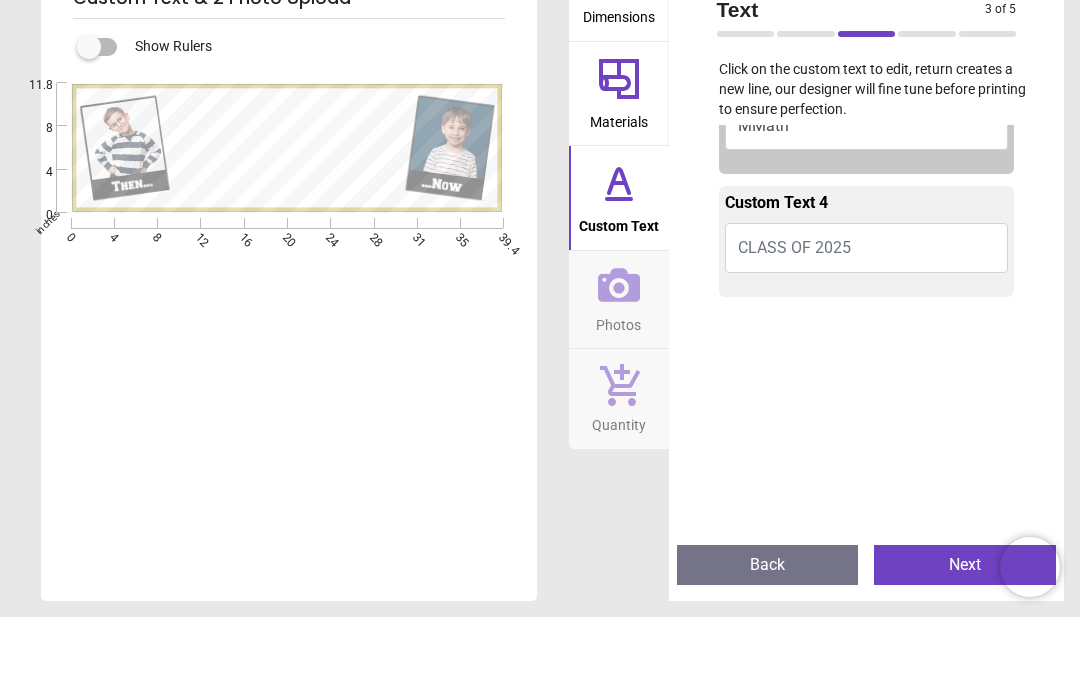scroll, scrollTop: 316, scrollLeft: 0, axis: vertical 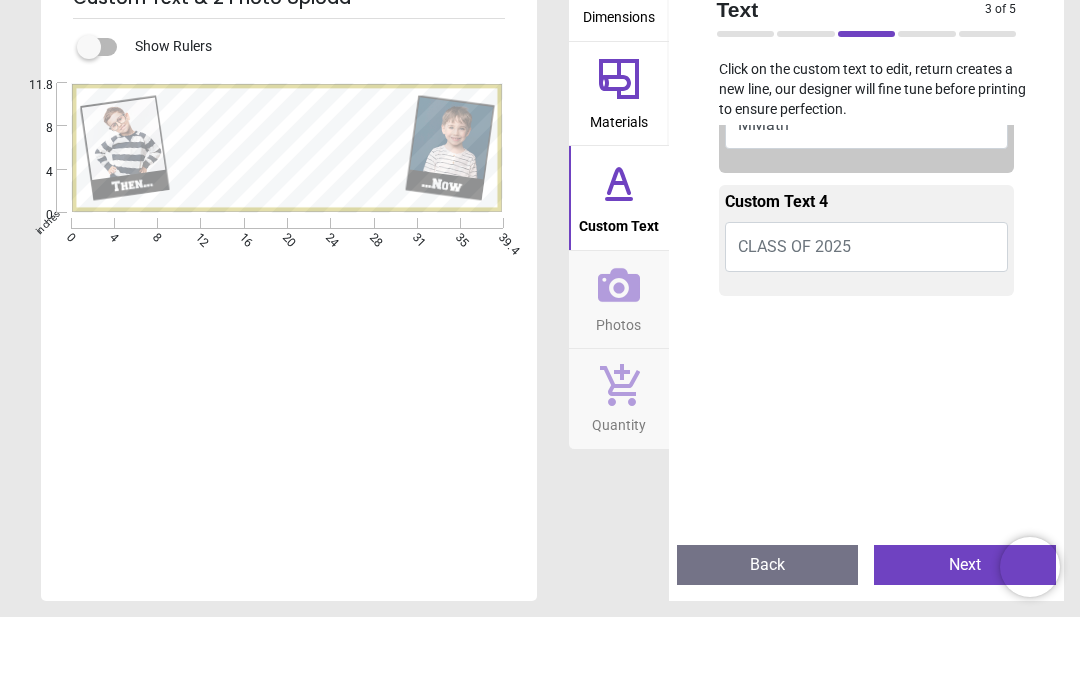 type on "*****" 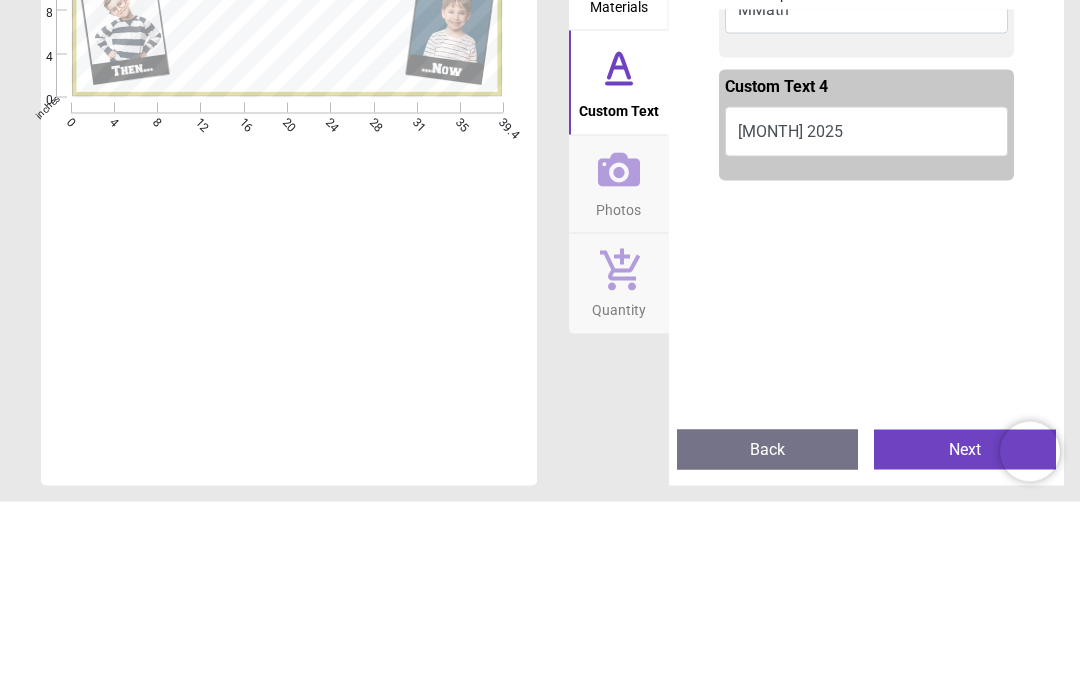 type on "*********" 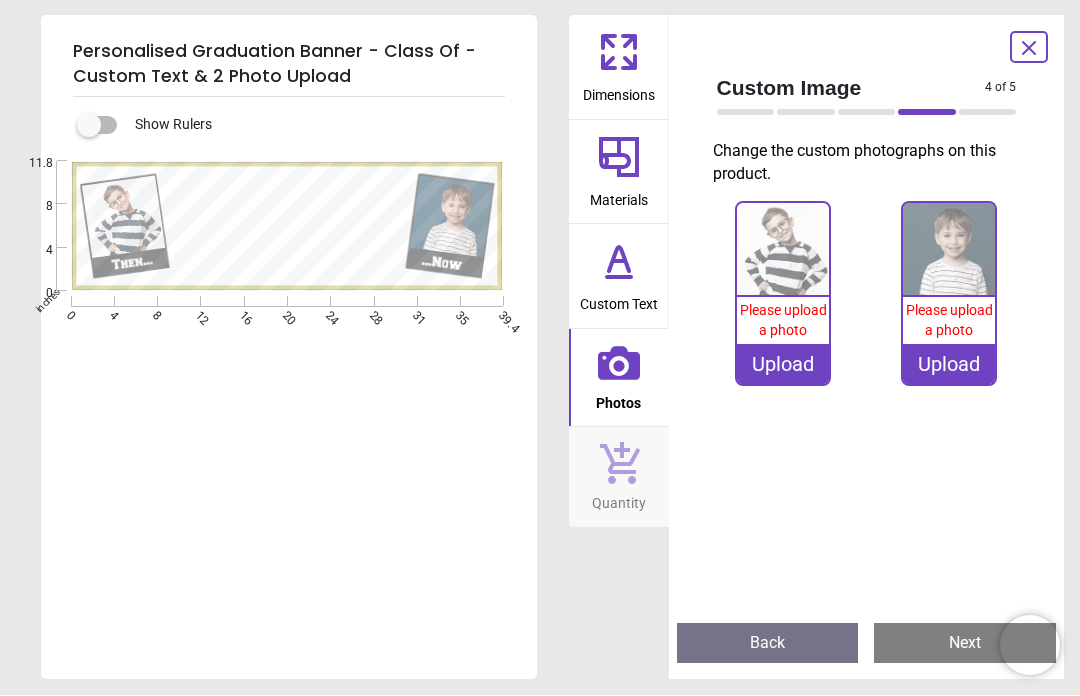 click on "Upload" at bounding box center [783, 365] 